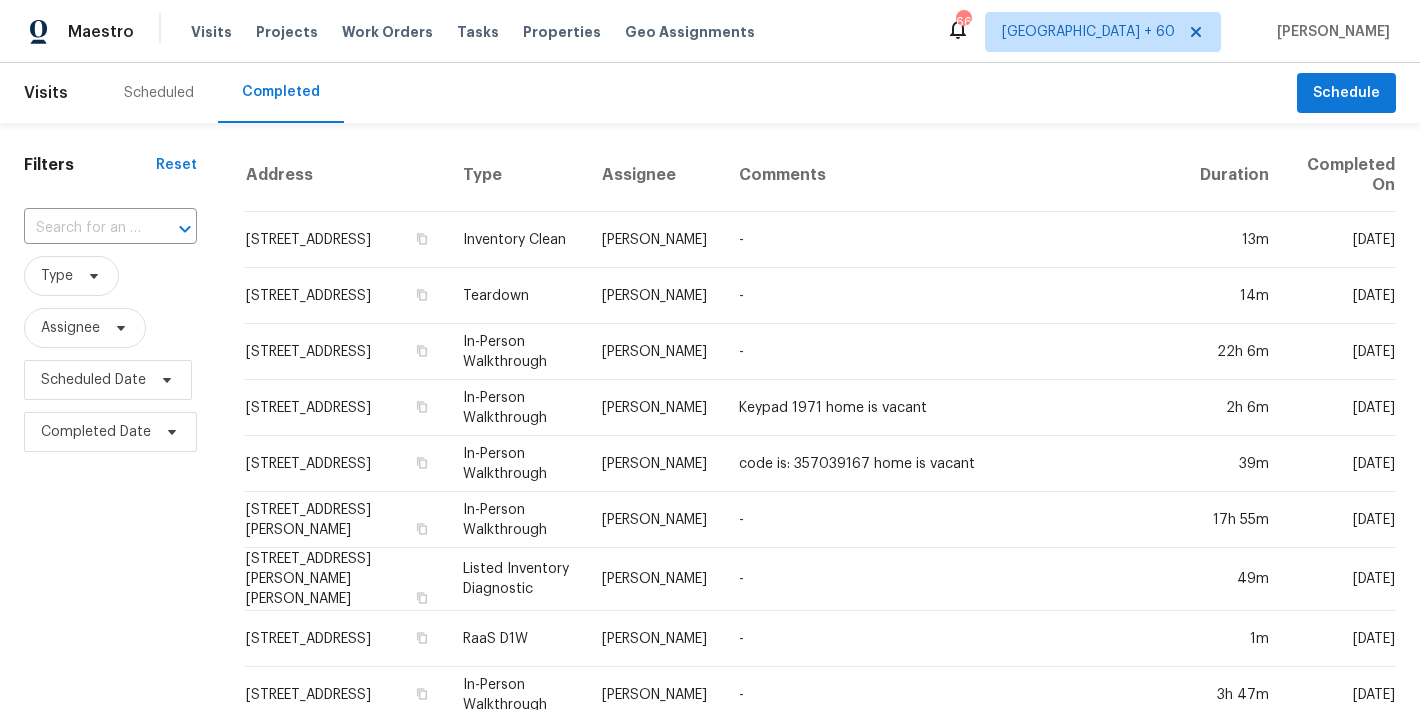 scroll, scrollTop: 0, scrollLeft: 0, axis: both 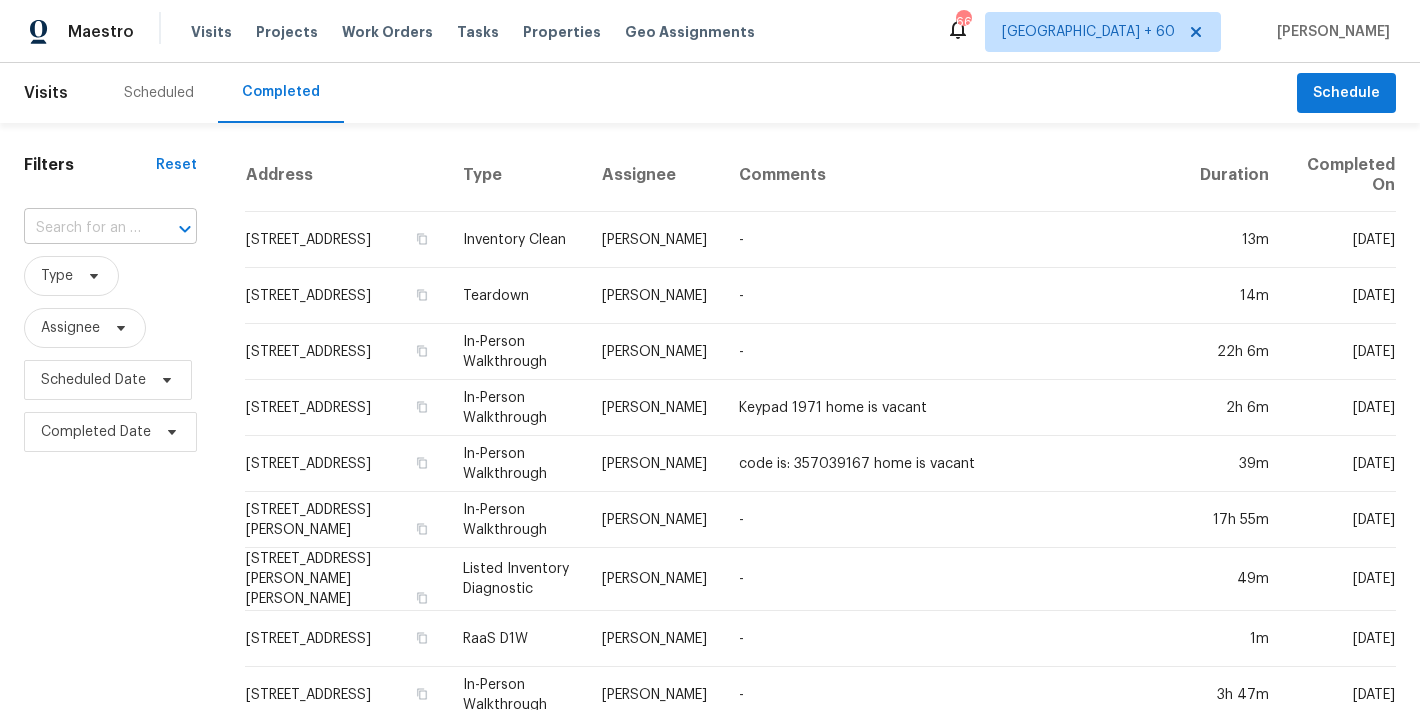 click at bounding box center [82, 228] 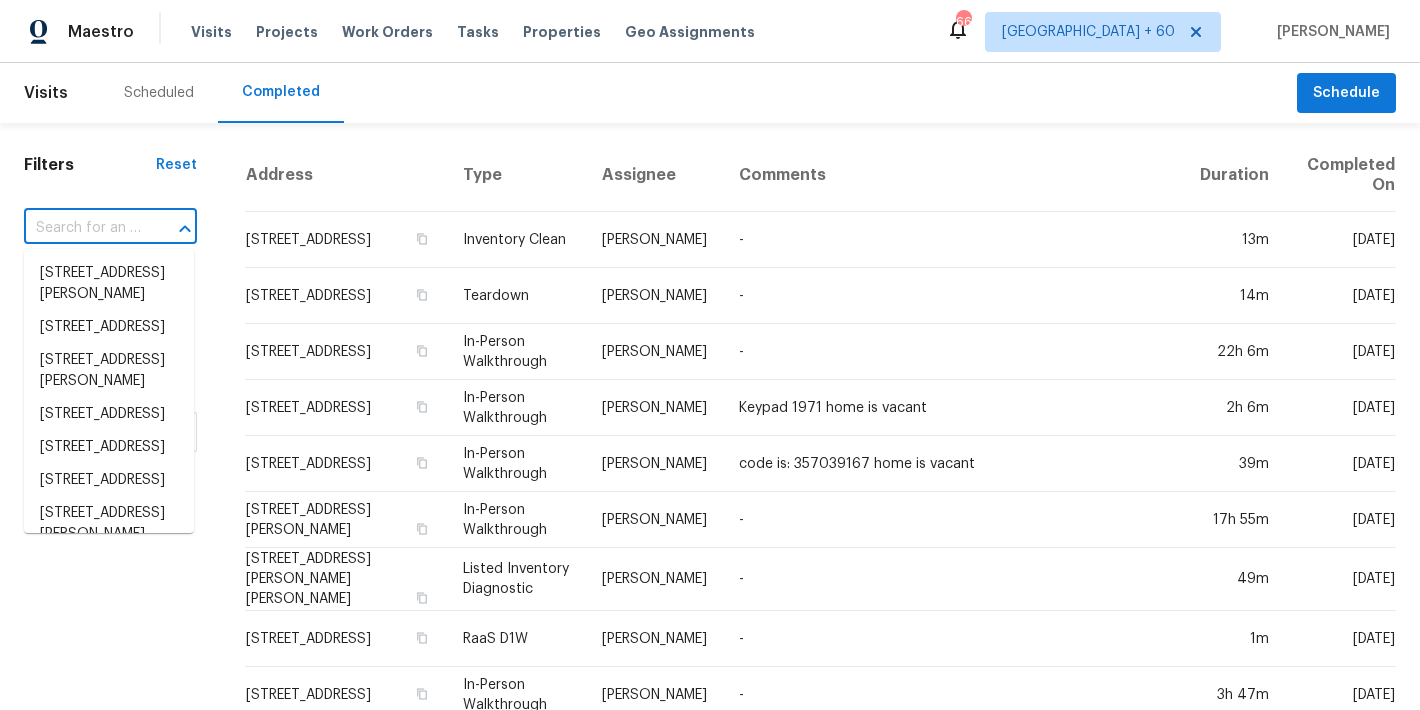 paste on "[STREET_ADDRESS][PERSON_NAME]" 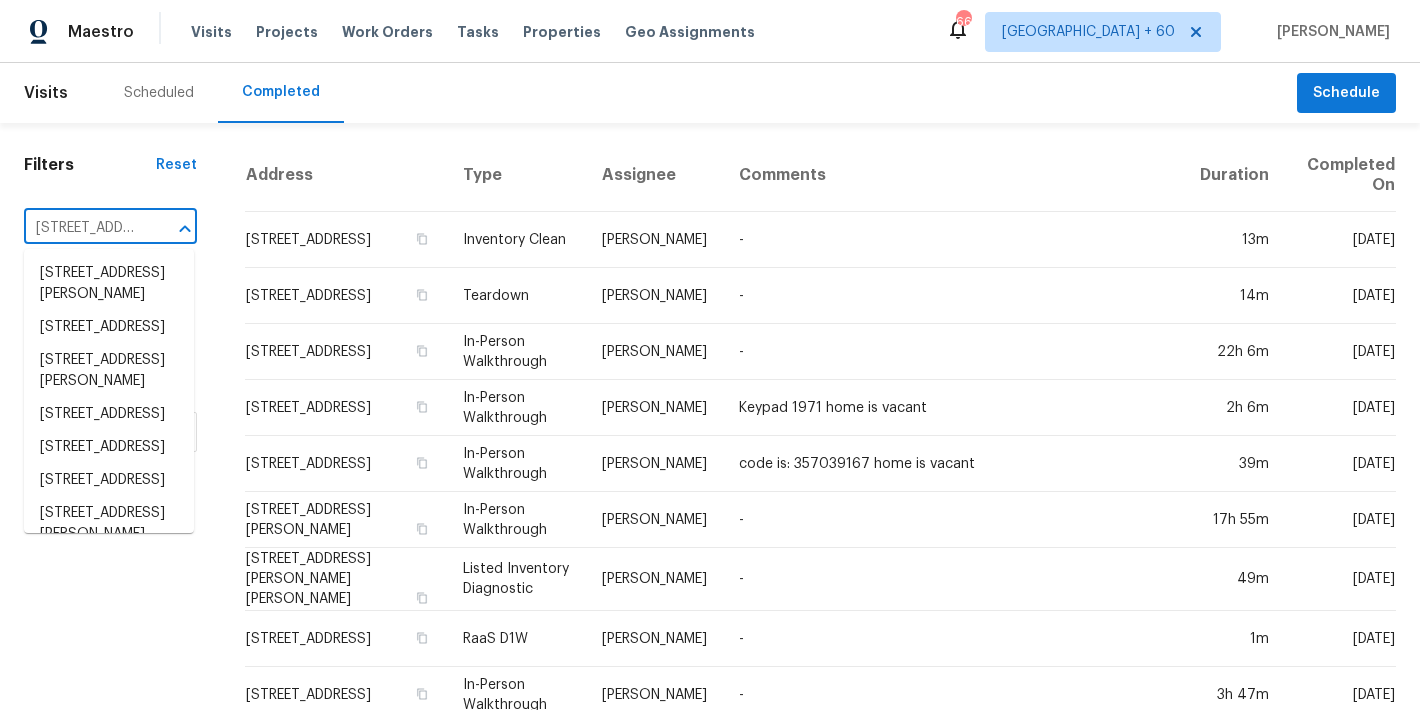 scroll, scrollTop: 0, scrollLeft: 148, axis: horizontal 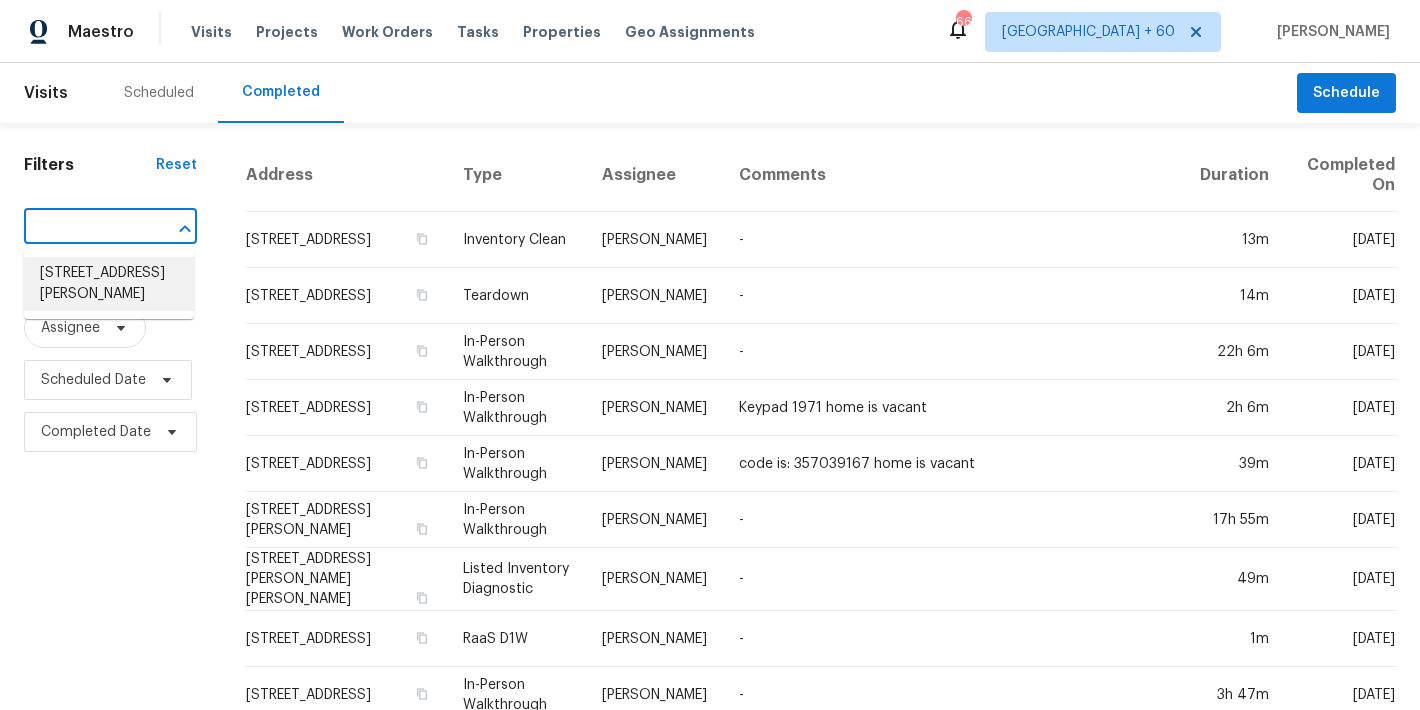 click on "[STREET_ADDRESS][PERSON_NAME]" at bounding box center [109, 284] 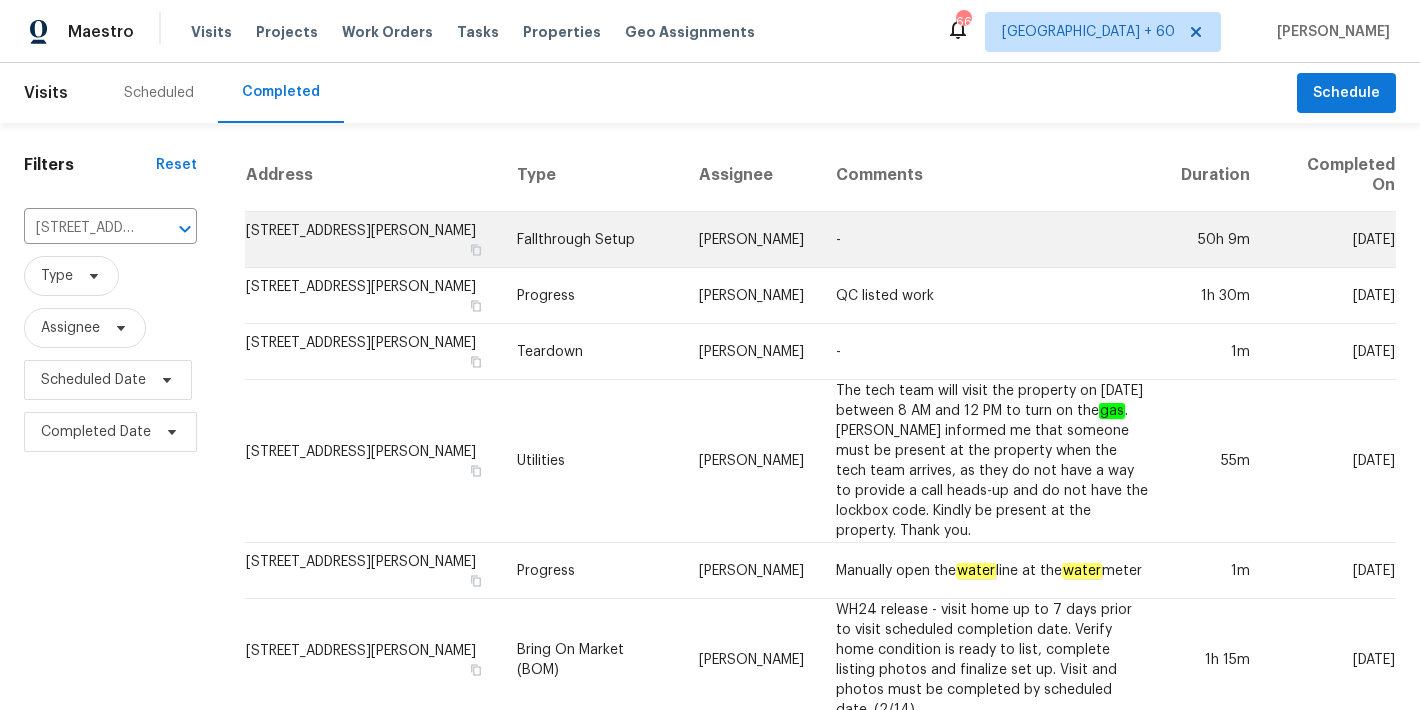 click on "[STREET_ADDRESS][PERSON_NAME]" at bounding box center [373, 240] 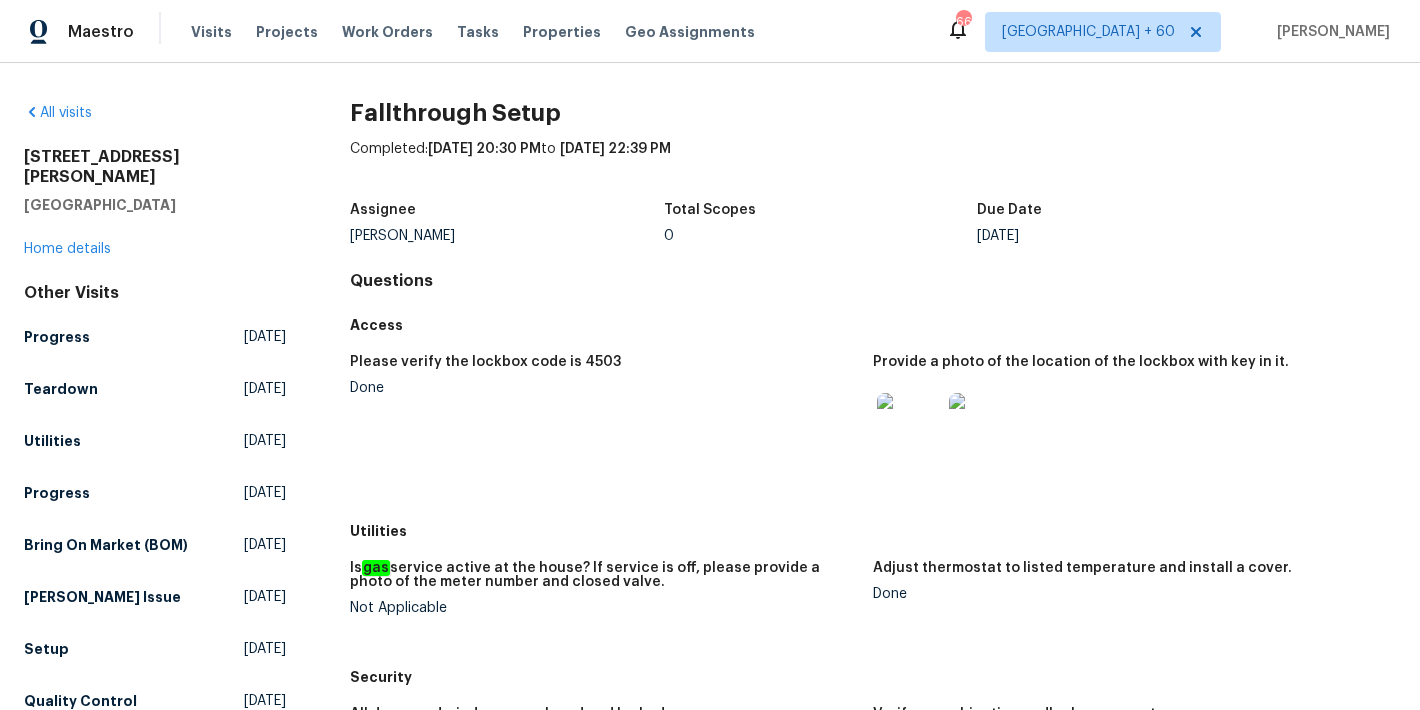 click on "[STREET_ADDRESS][PERSON_NAME] Home details" at bounding box center (155, 203) 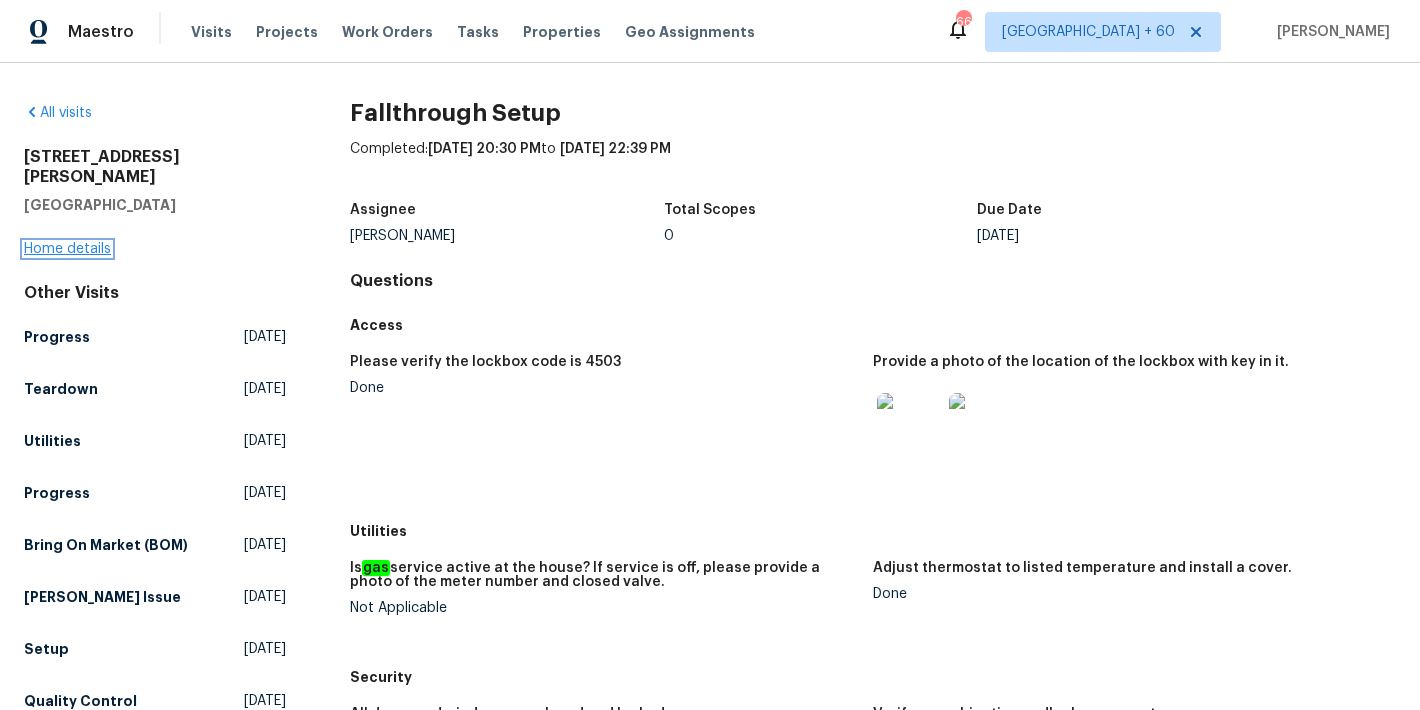 click on "Home details" at bounding box center (67, 249) 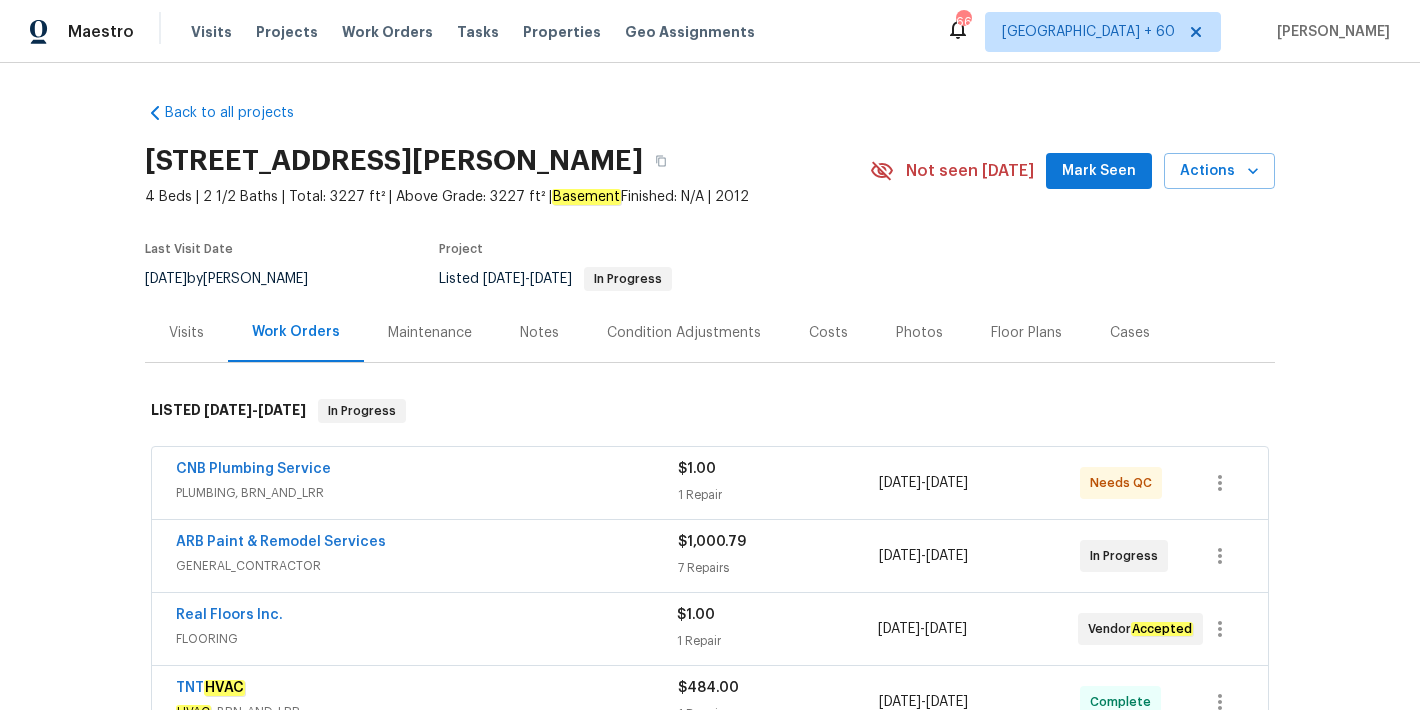 click on "Mark Seen" at bounding box center (1099, 171) 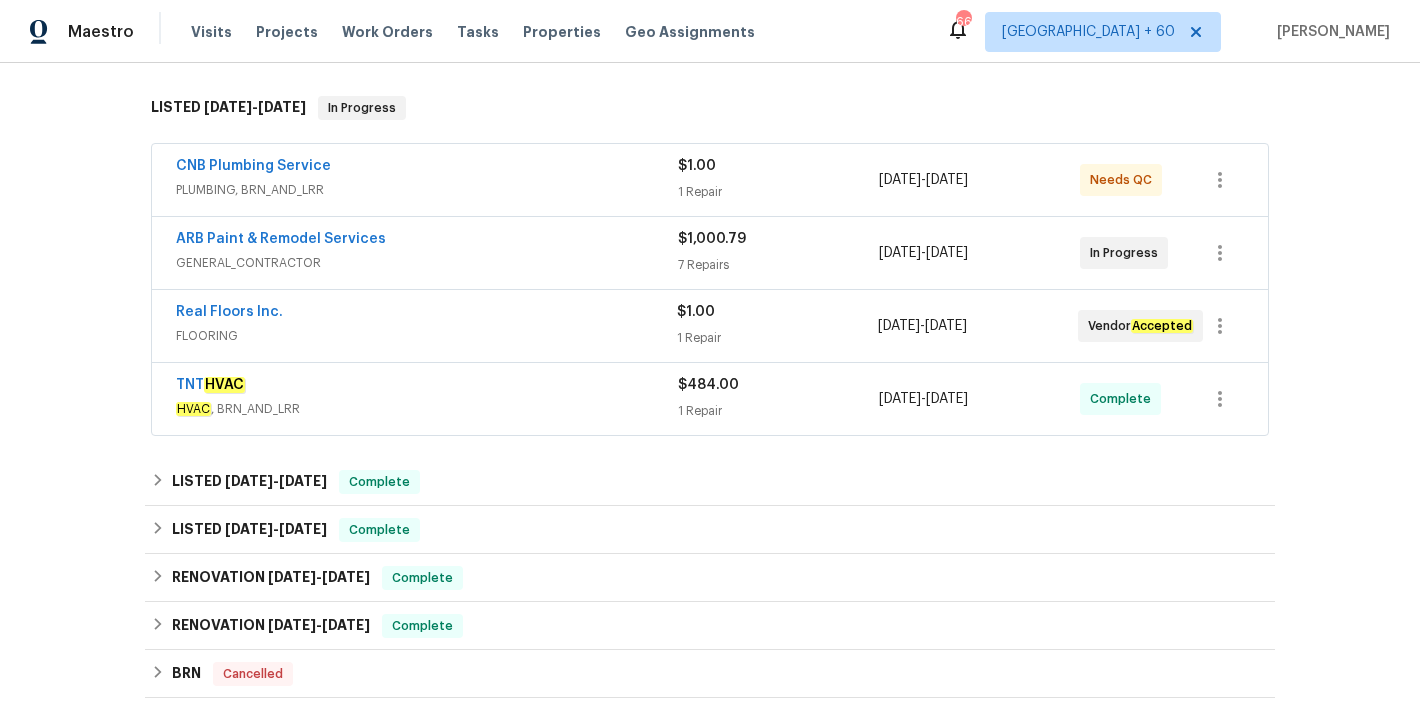 scroll, scrollTop: 307, scrollLeft: 0, axis: vertical 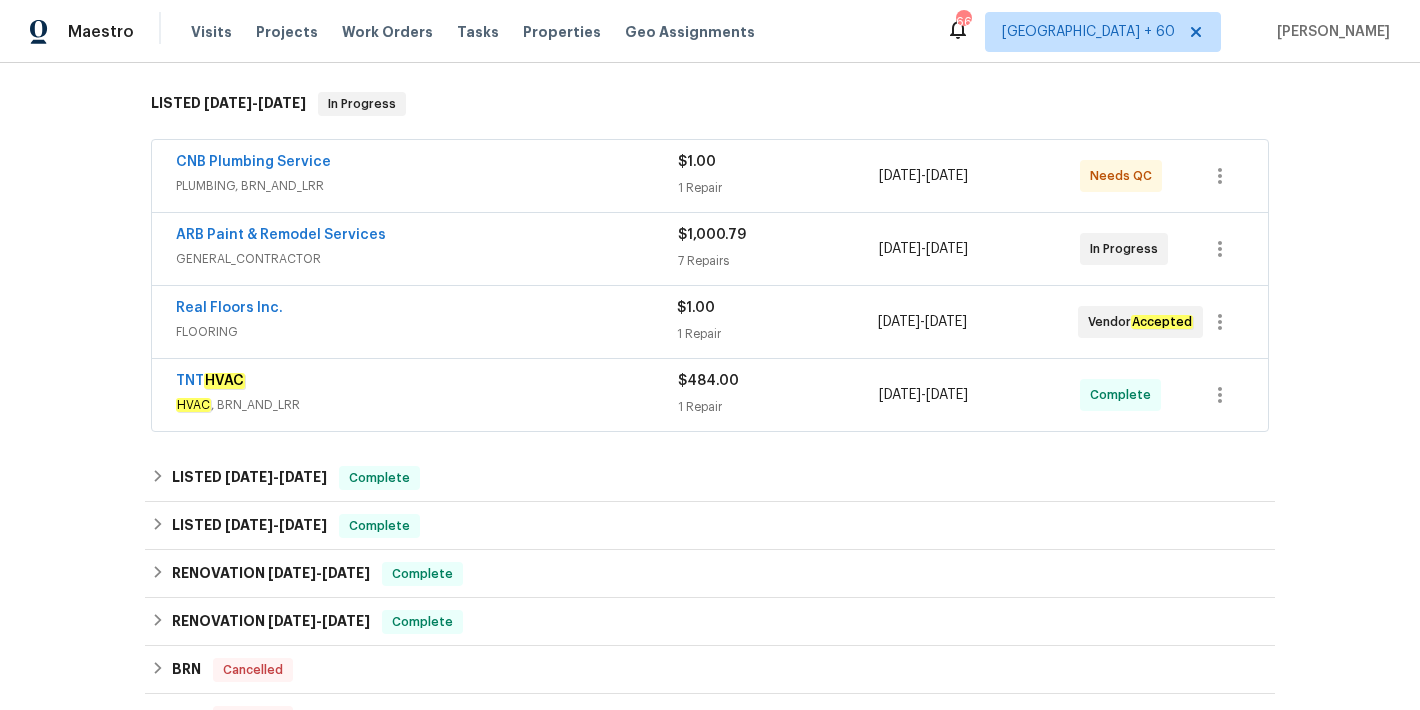 click on "FLOORING" at bounding box center [426, 332] 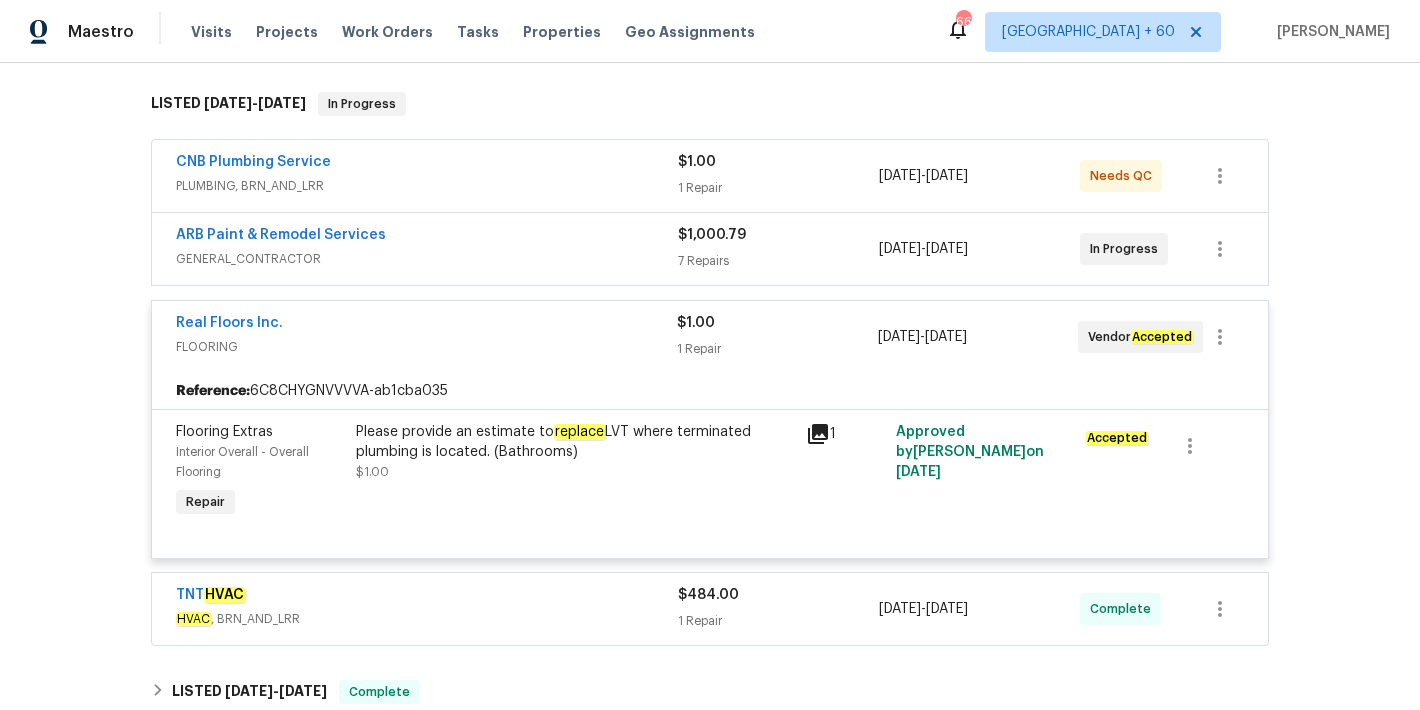 click on "ARB Paint & Remodel Services" at bounding box center (427, 237) 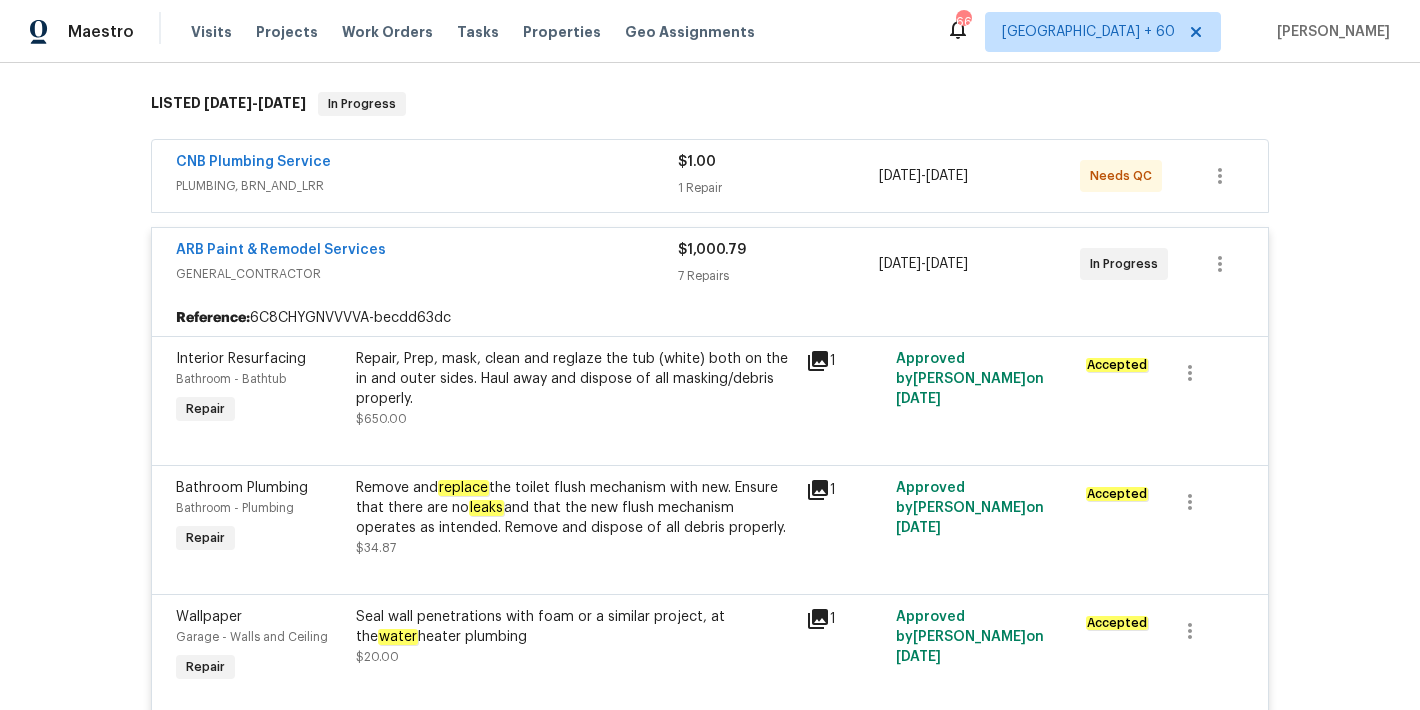 click on "PLUMBING, BRN_AND_LRR" at bounding box center [427, 186] 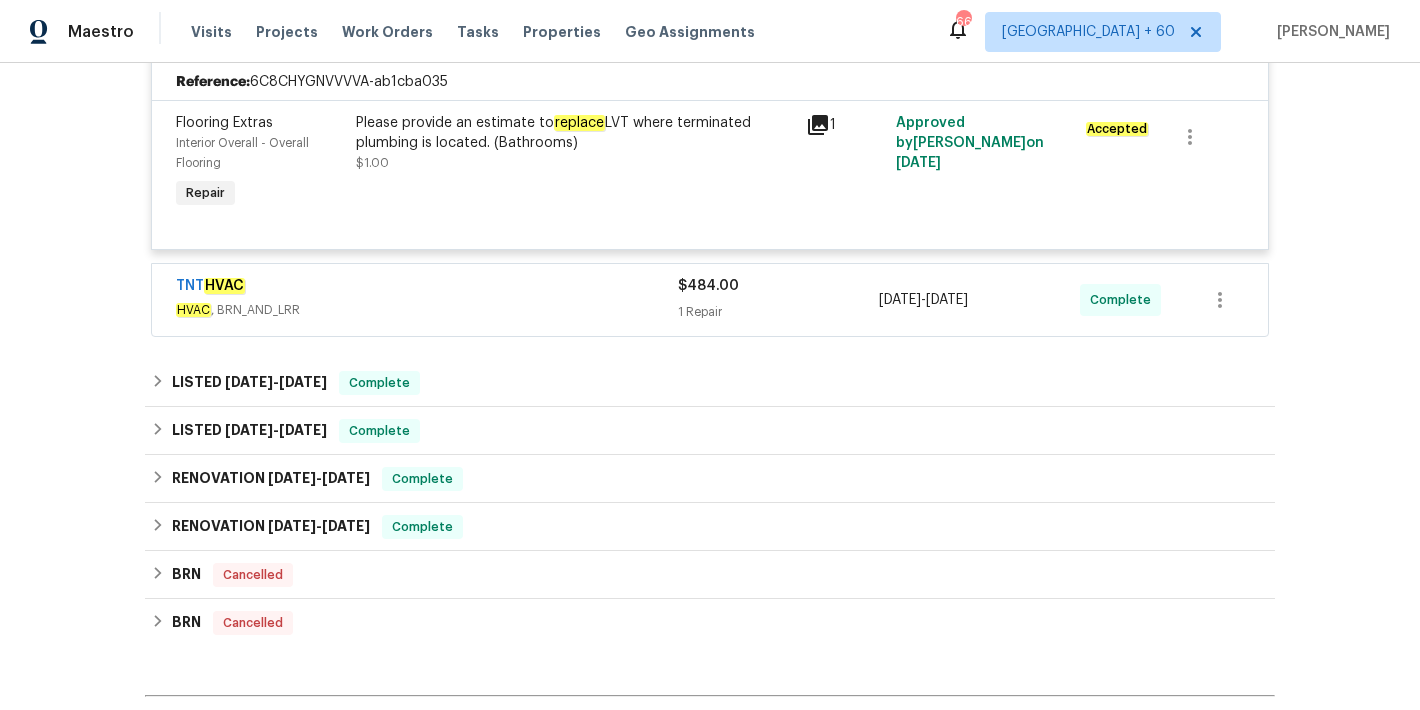 scroll, scrollTop: 2325, scrollLeft: 0, axis: vertical 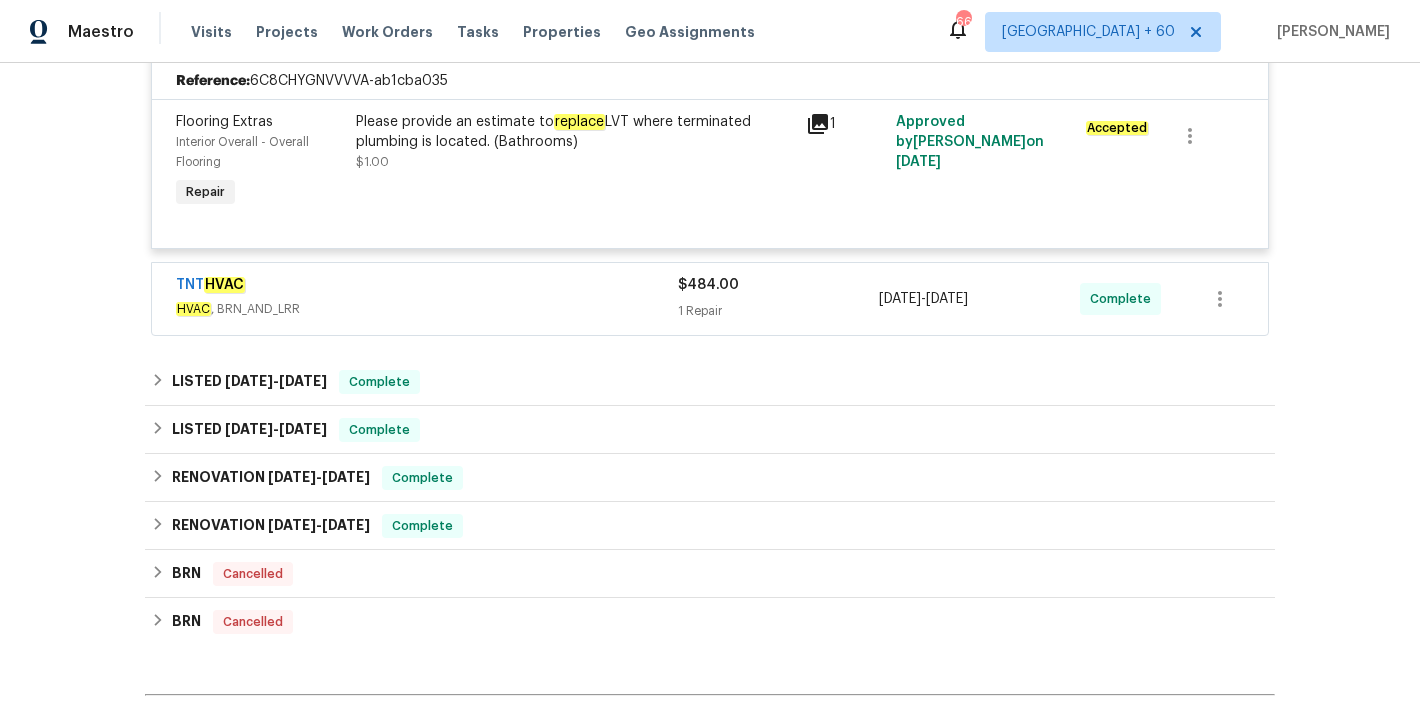 click on "TNT  HVAC" at bounding box center (427, 287) 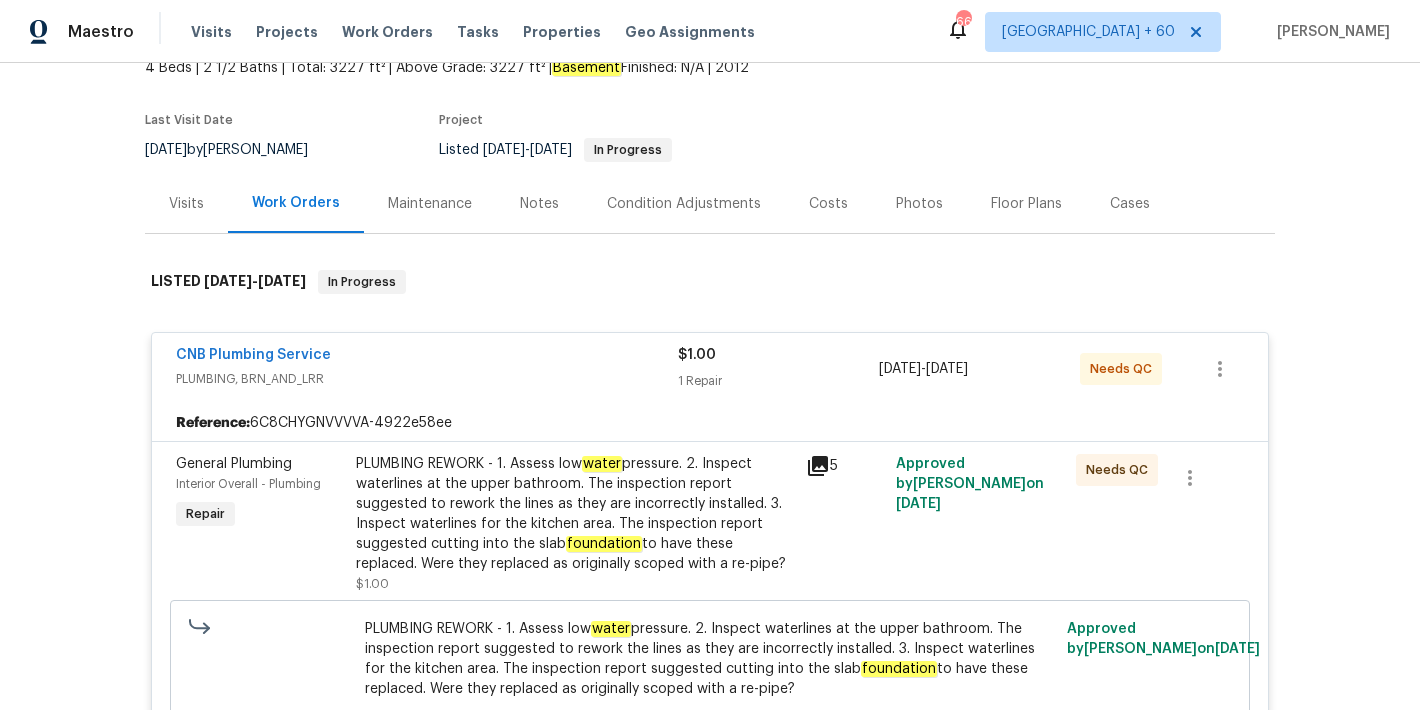 scroll, scrollTop: 0, scrollLeft: 0, axis: both 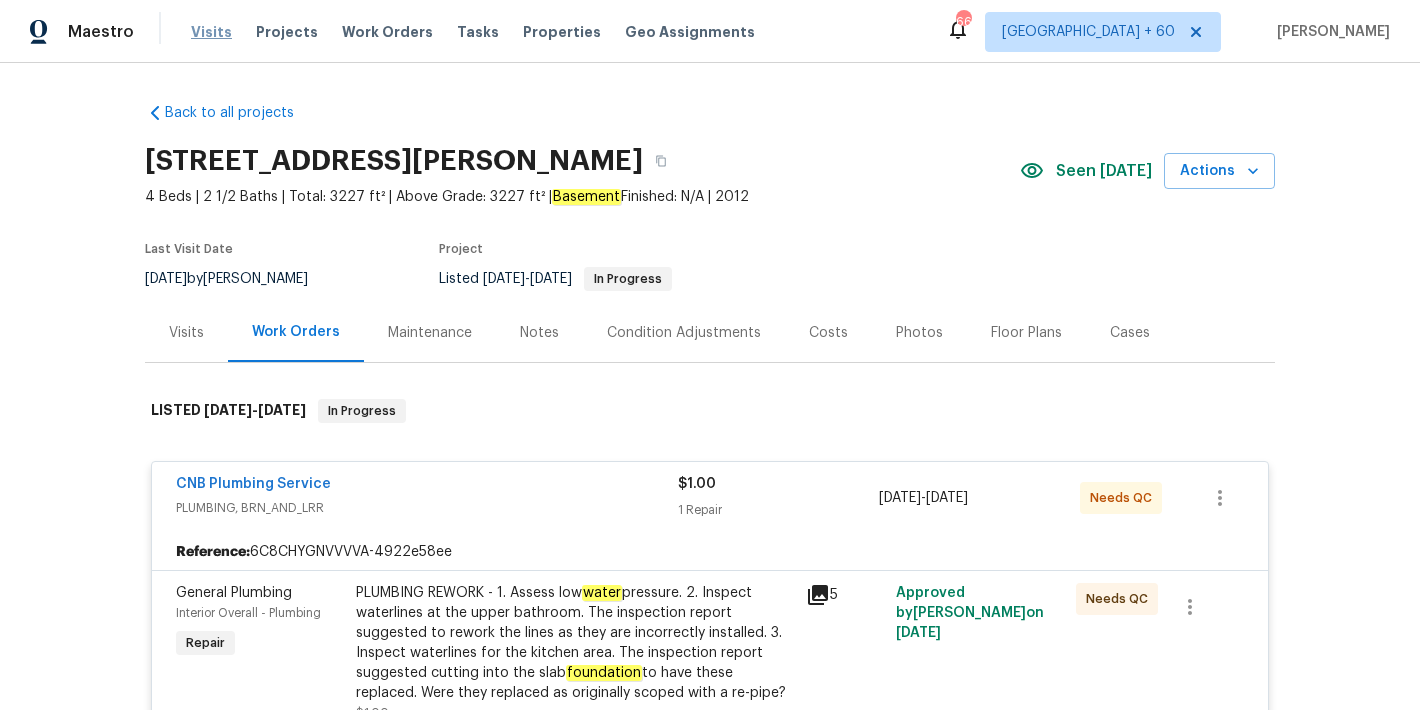 click on "Visits" at bounding box center [211, 32] 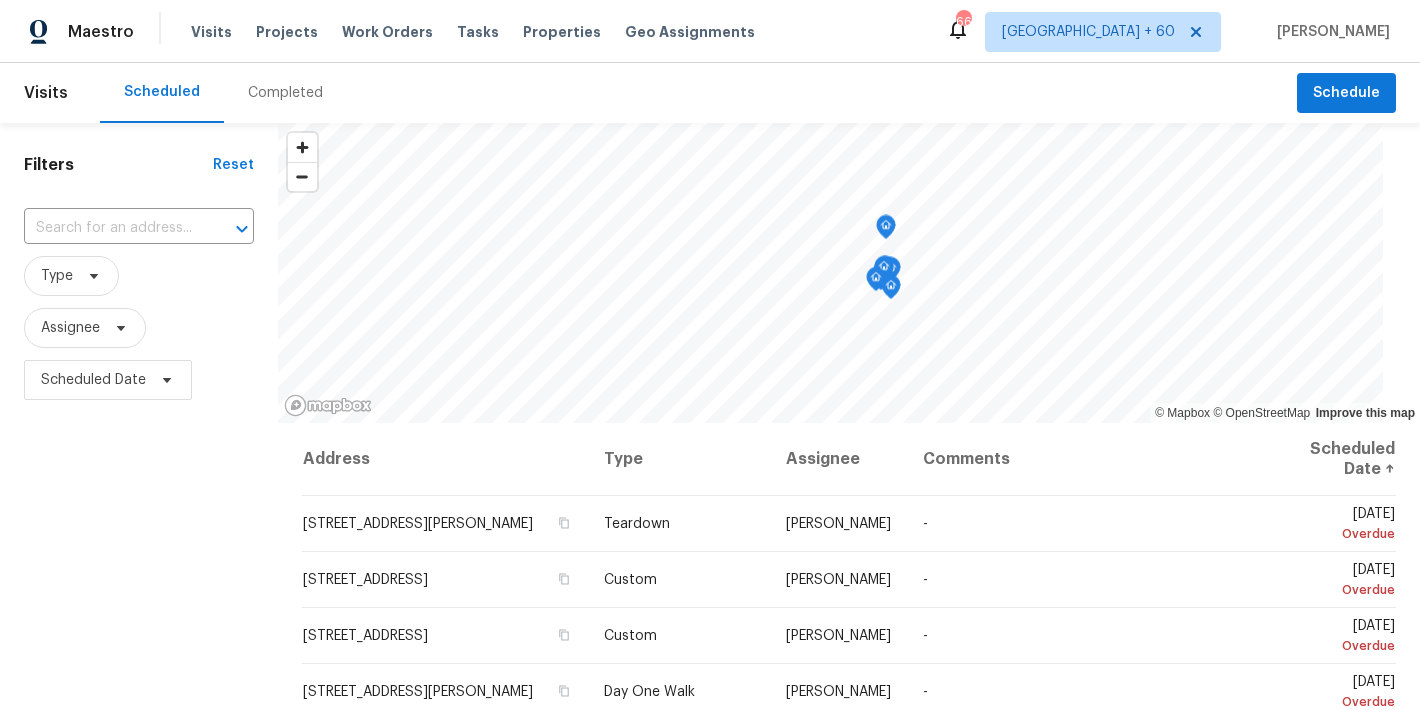click on "Completed" at bounding box center [285, 93] 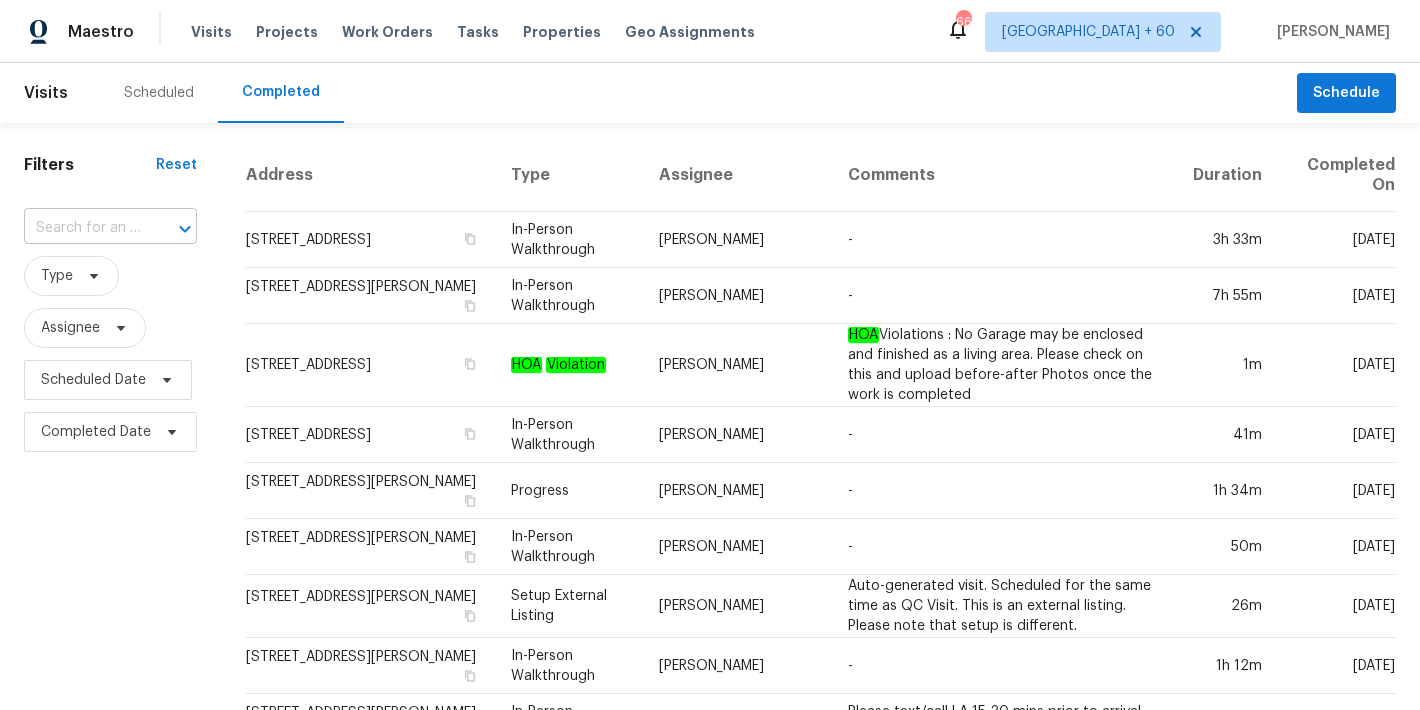 click at bounding box center (82, 228) 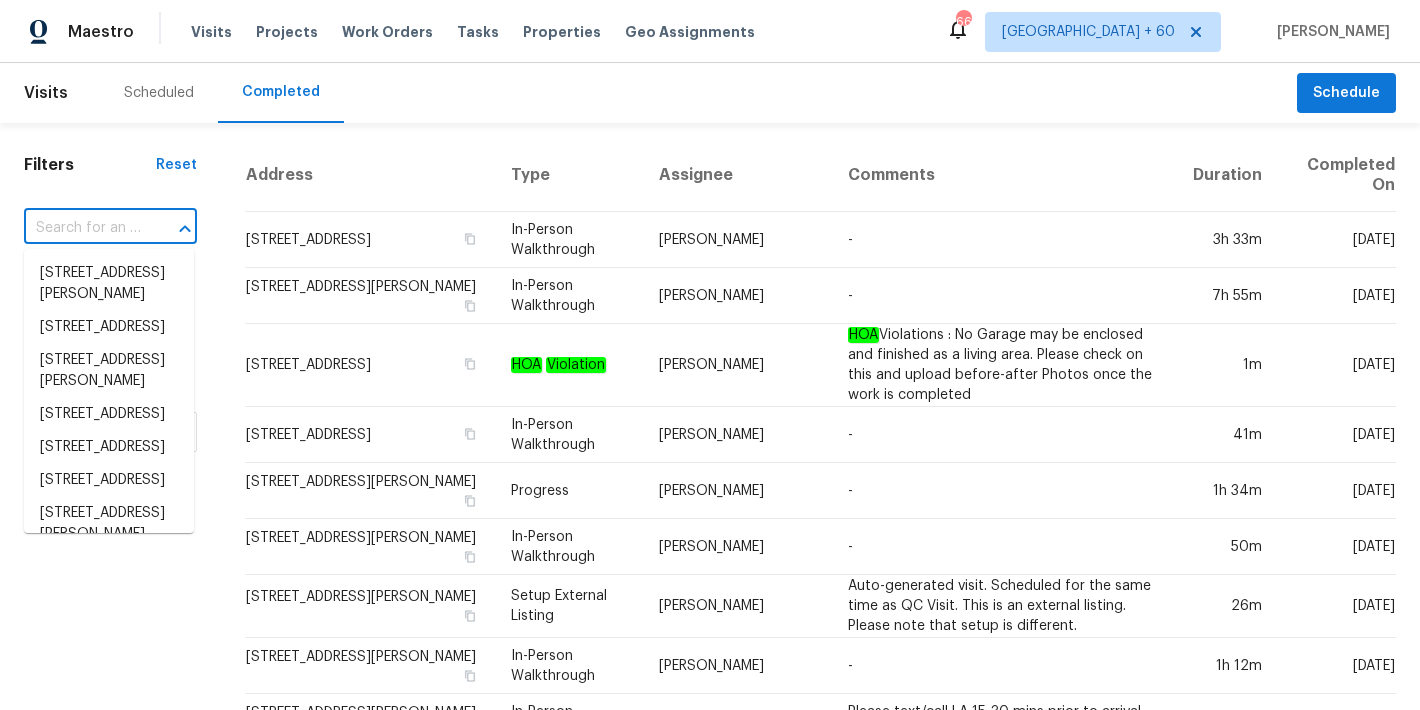 paste on "[STREET_ADDRESS]" 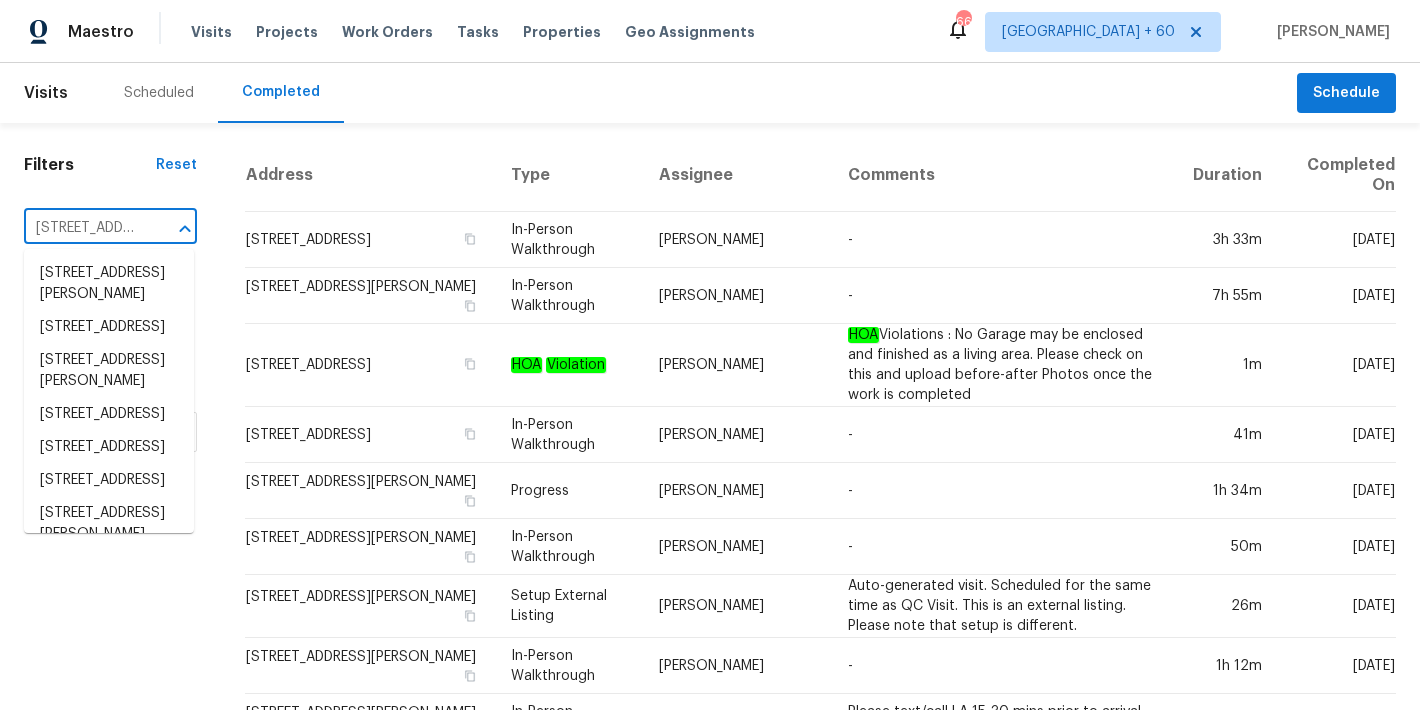 scroll, scrollTop: 0, scrollLeft: 151, axis: horizontal 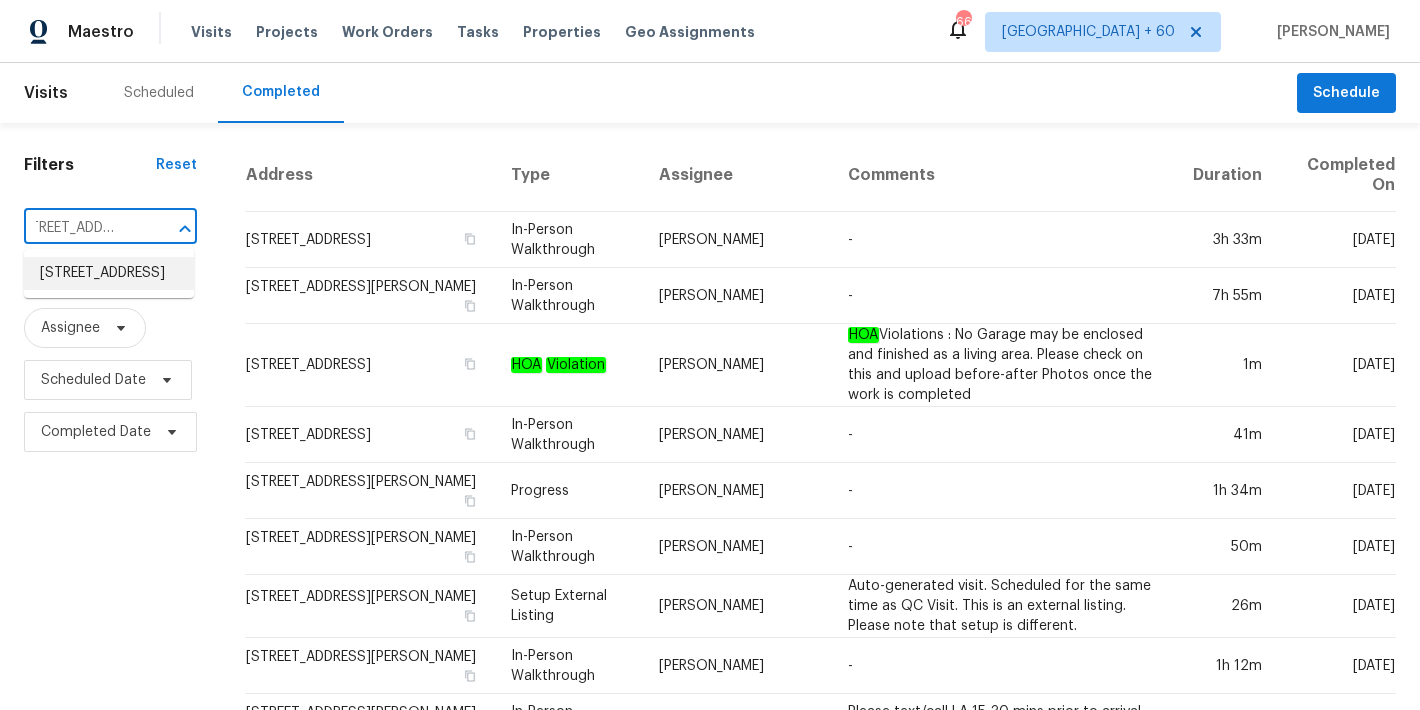 click on "[STREET_ADDRESS]" at bounding box center (109, 273) 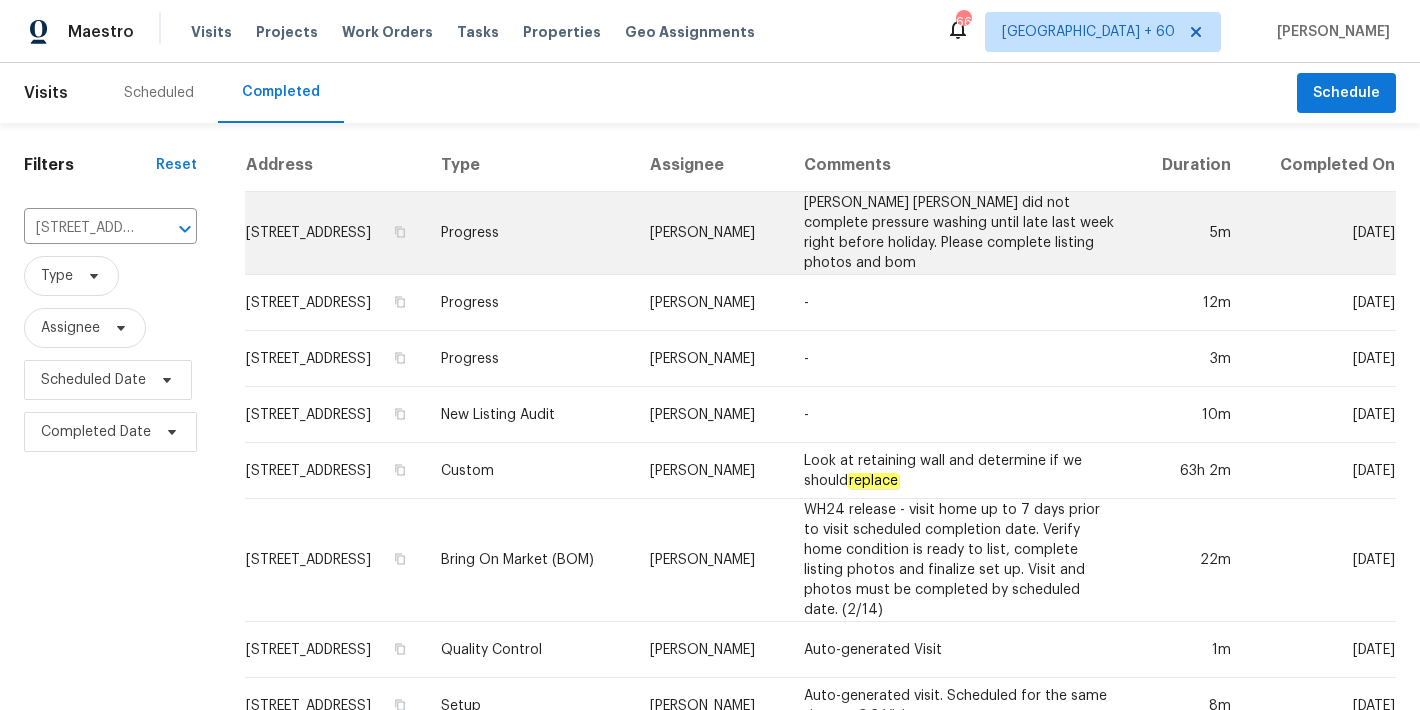 click on "[STREET_ADDRESS]" at bounding box center (335, 233) 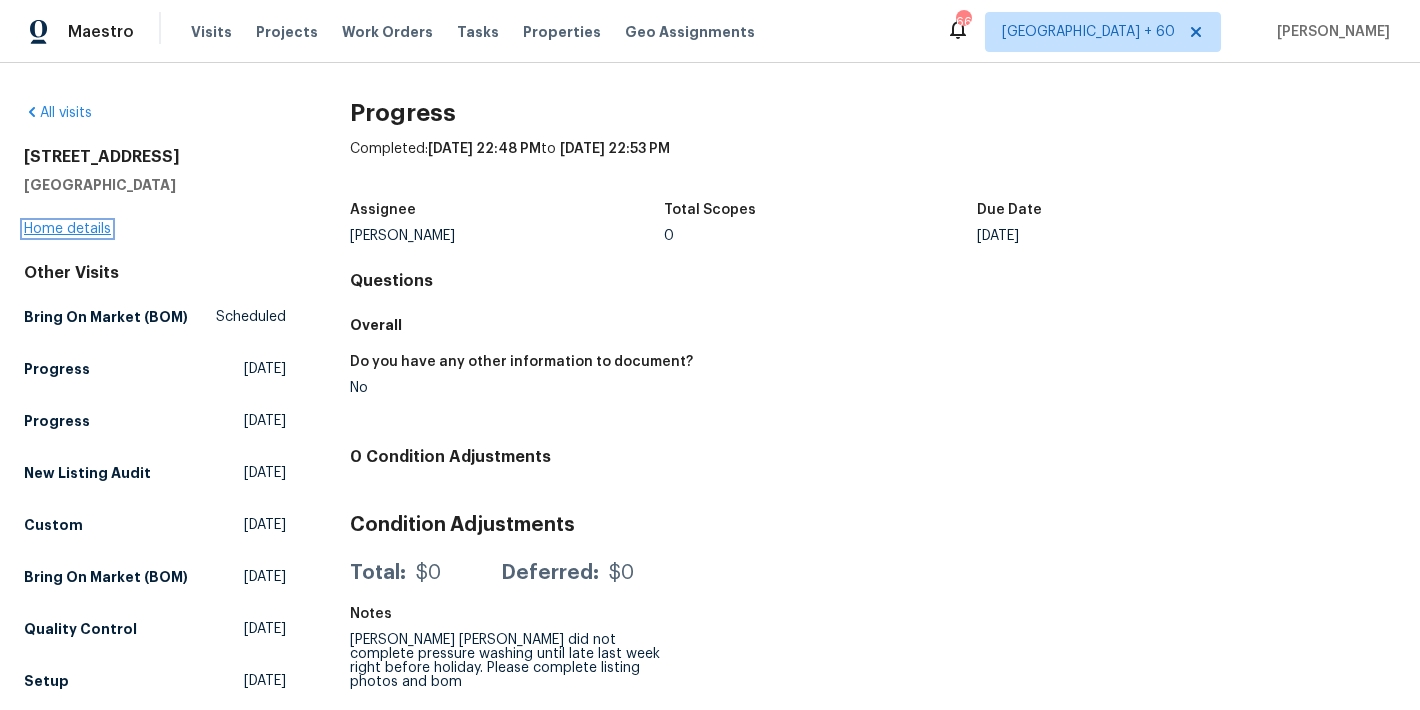 click on "Home details" at bounding box center [67, 229] 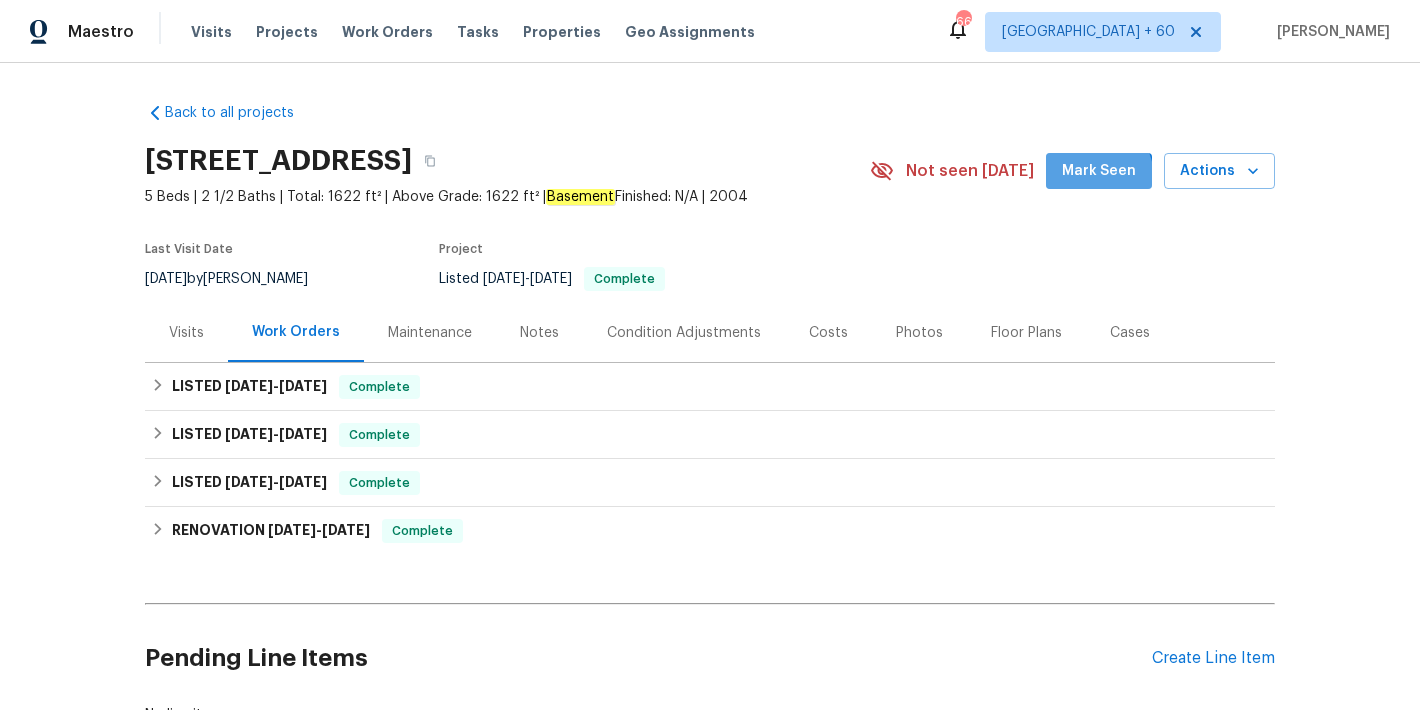 click on "Mark Seen" at bounding box center (1099, 171) 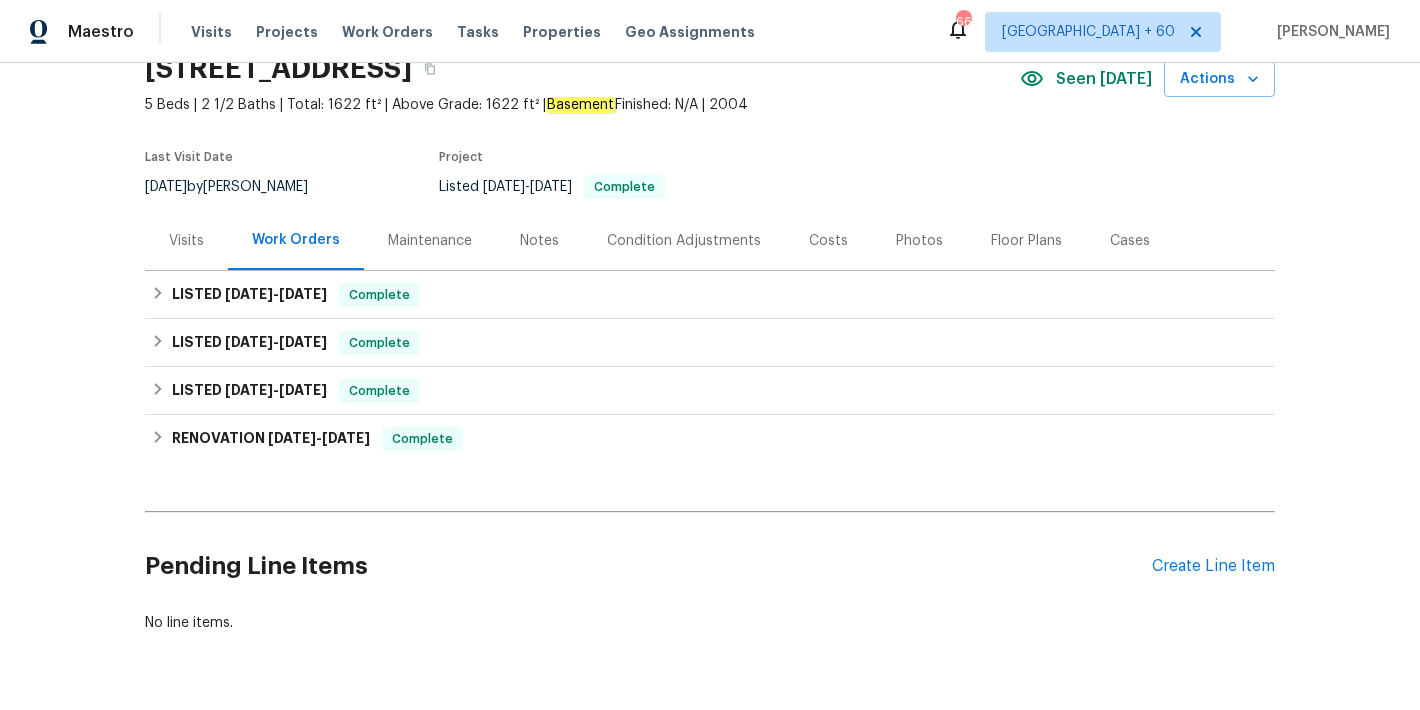 scroll, scrollTop: 100, scrollLeft: 0, axis: vertical 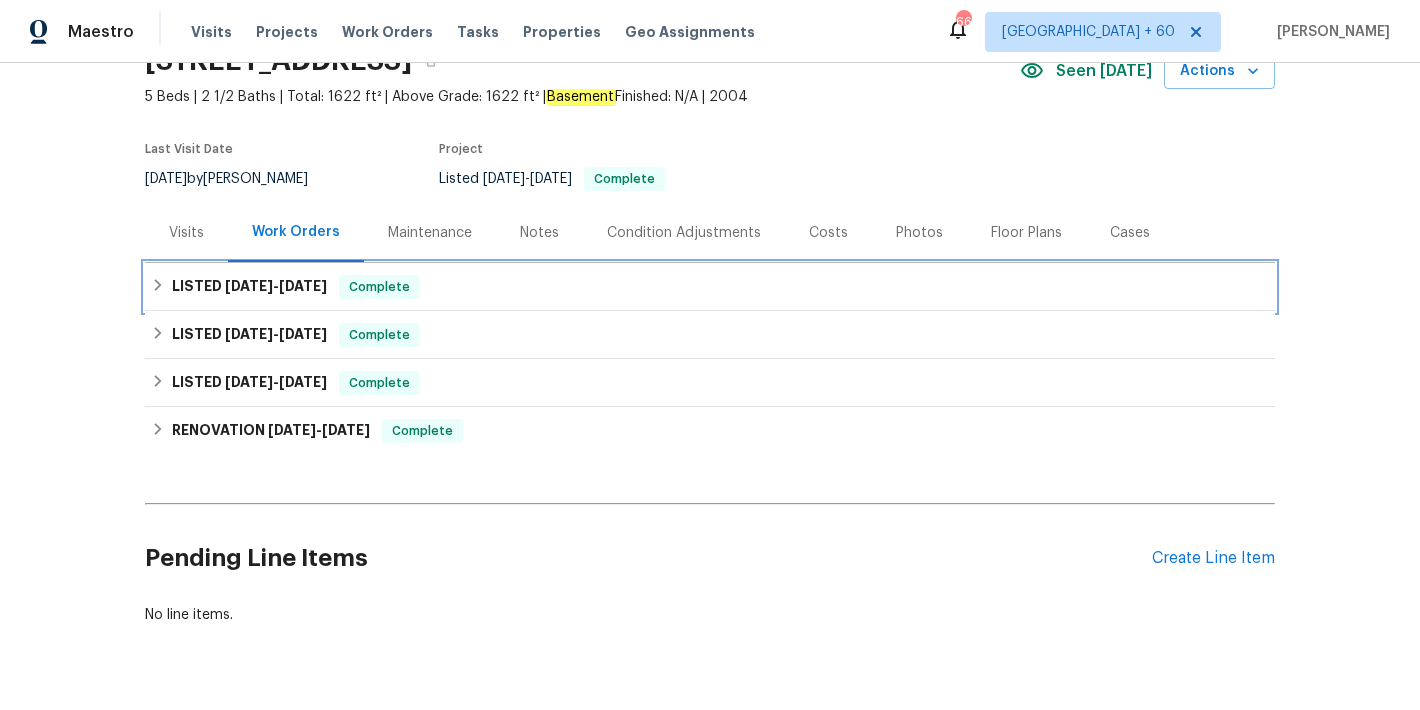 click on "LISTED   [DATE]  -  [DATE] Complete" at bounding box center [710, 287] 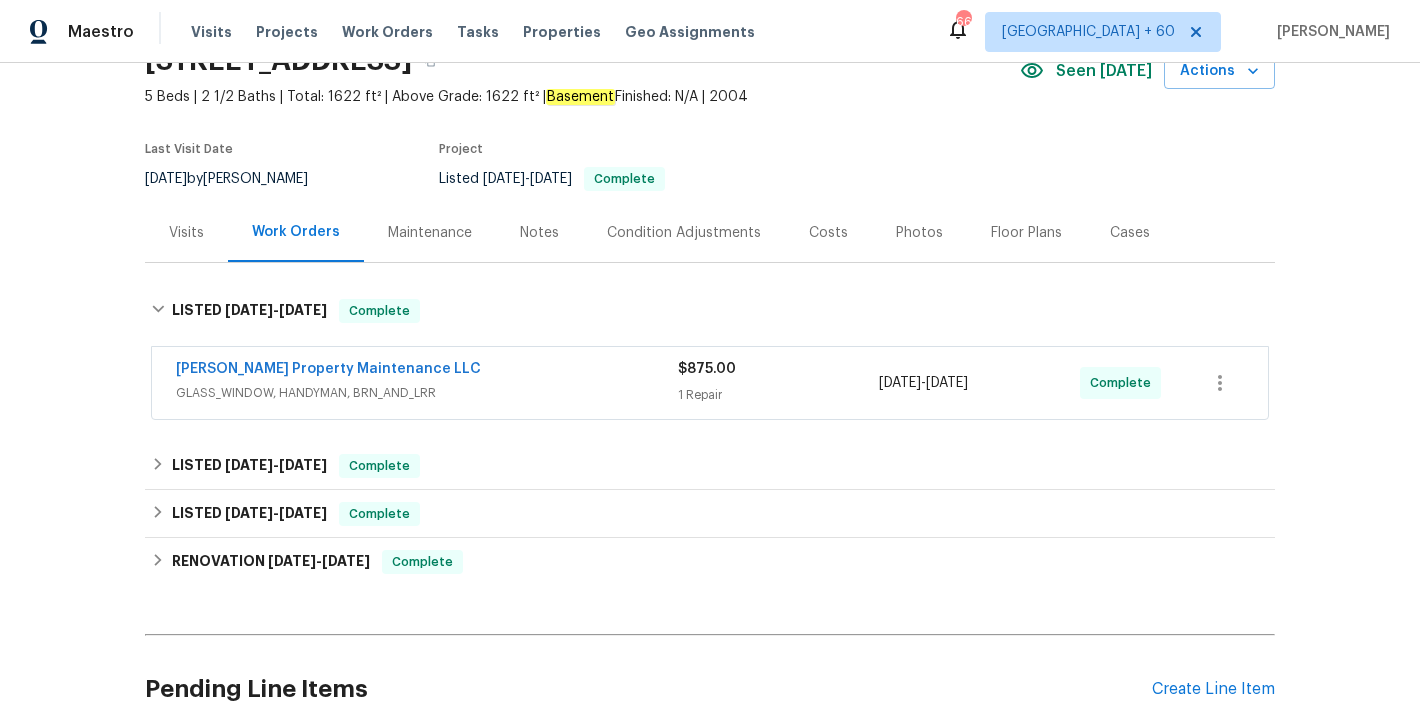 click on "[PERSON_NAME] Property Maintenance LLC" at bounding box center [427, 371] 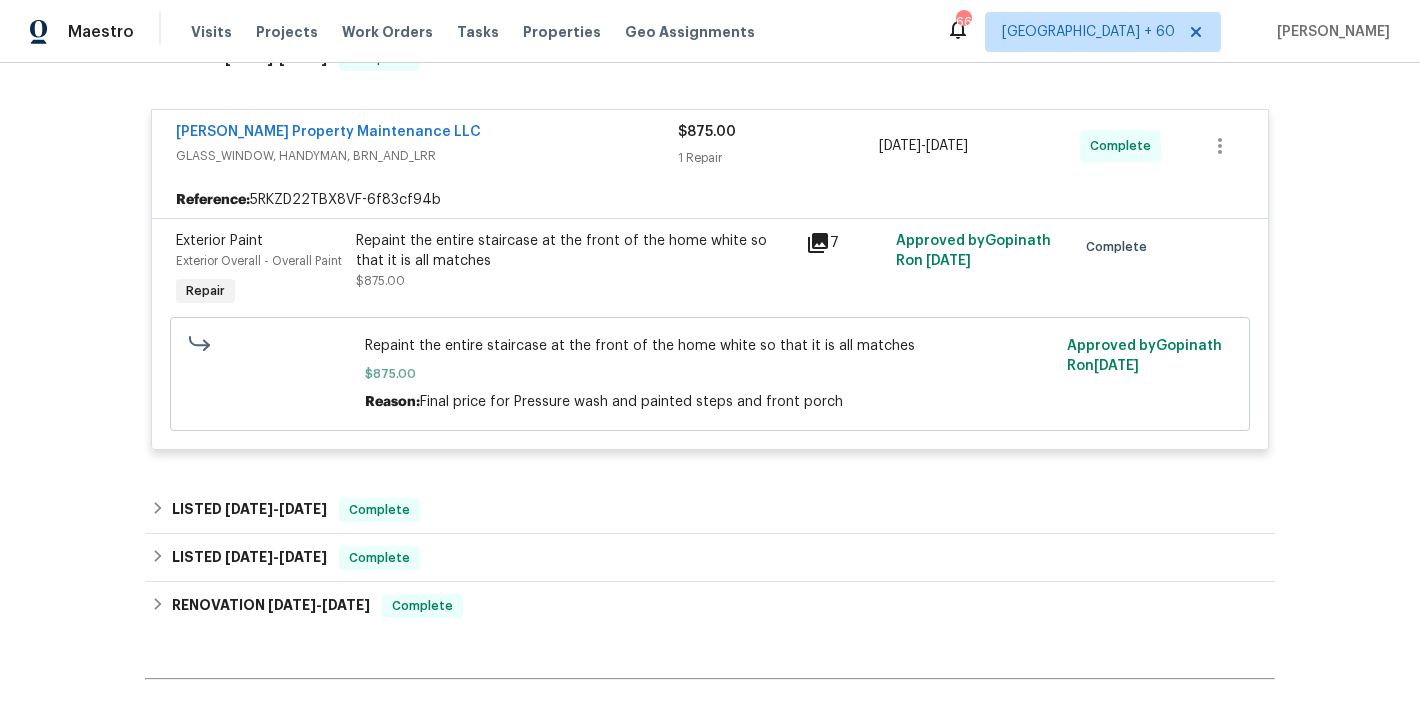 scroll, scrollTop: 357, scrollLeft: 0, axis: vertical 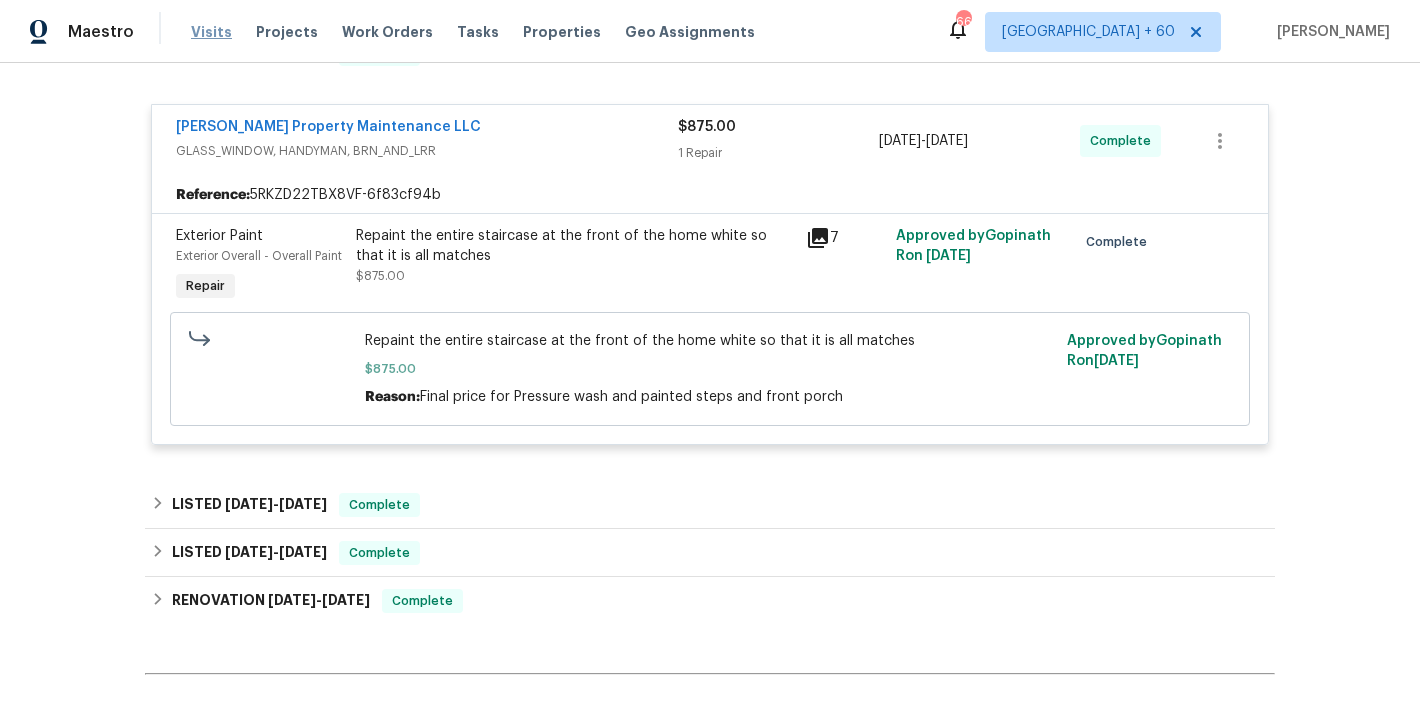 click on "Visits" at bounding box center (211, 32) 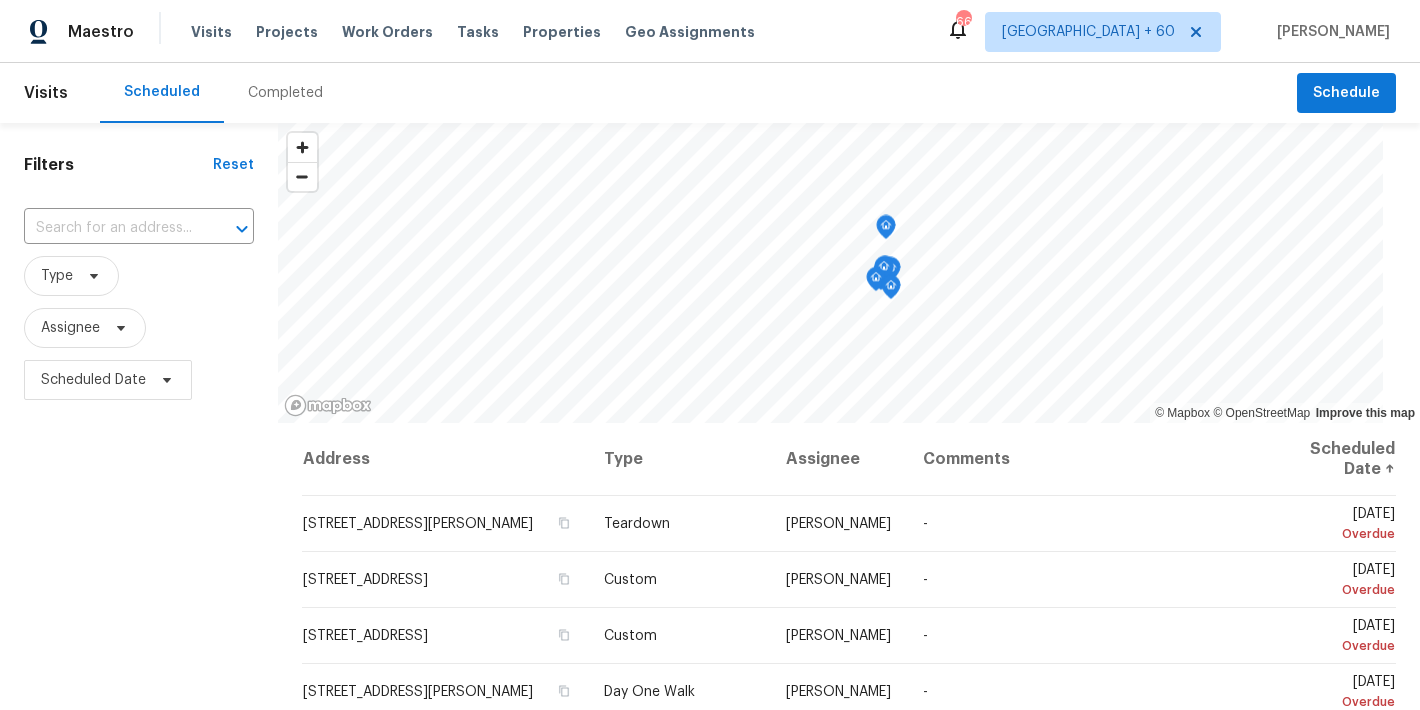 click on "Completed" at bounding box center [285, 93] 